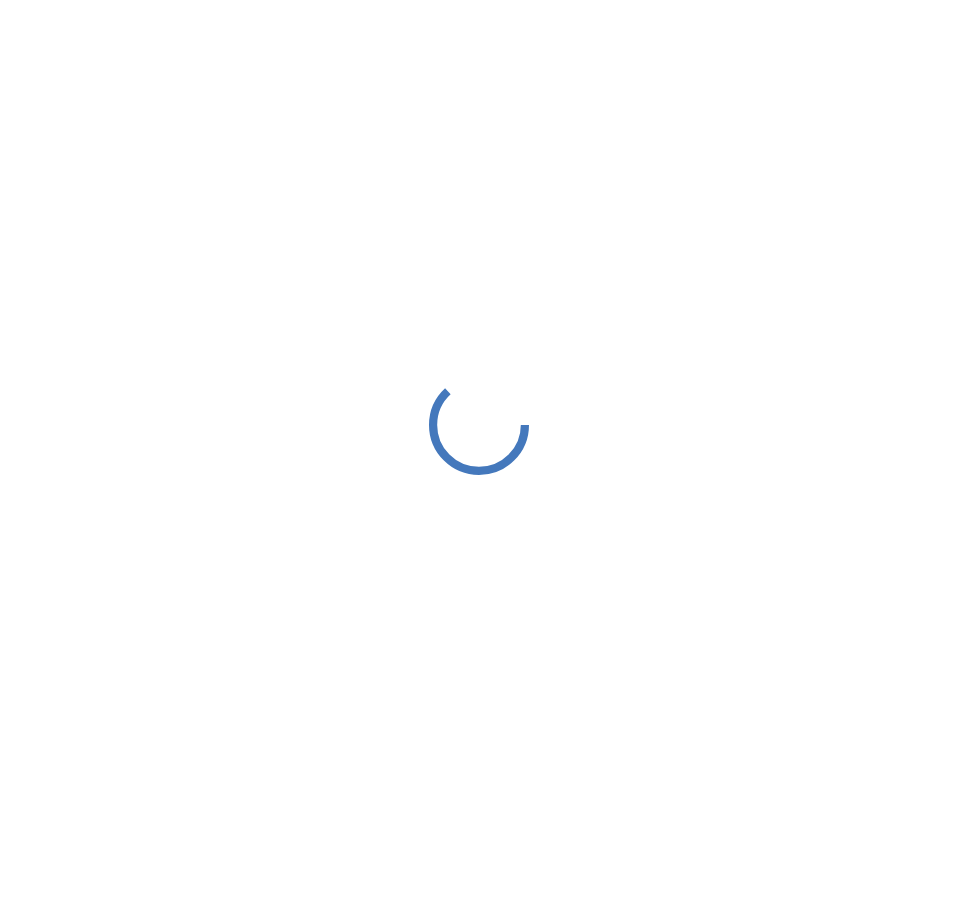 scroll, scrollTop: 0, scrollLeft: 0, axis: both 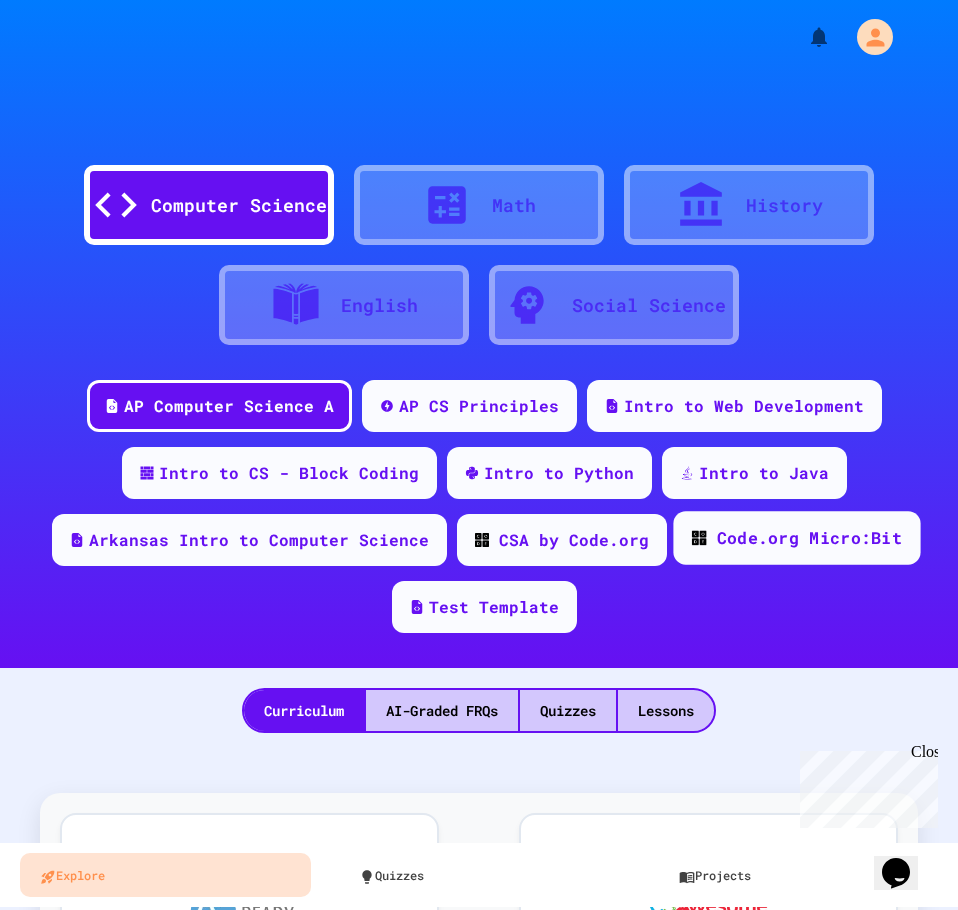 click on "Code.org Micro:Bit" at bounding box center (808, 538) 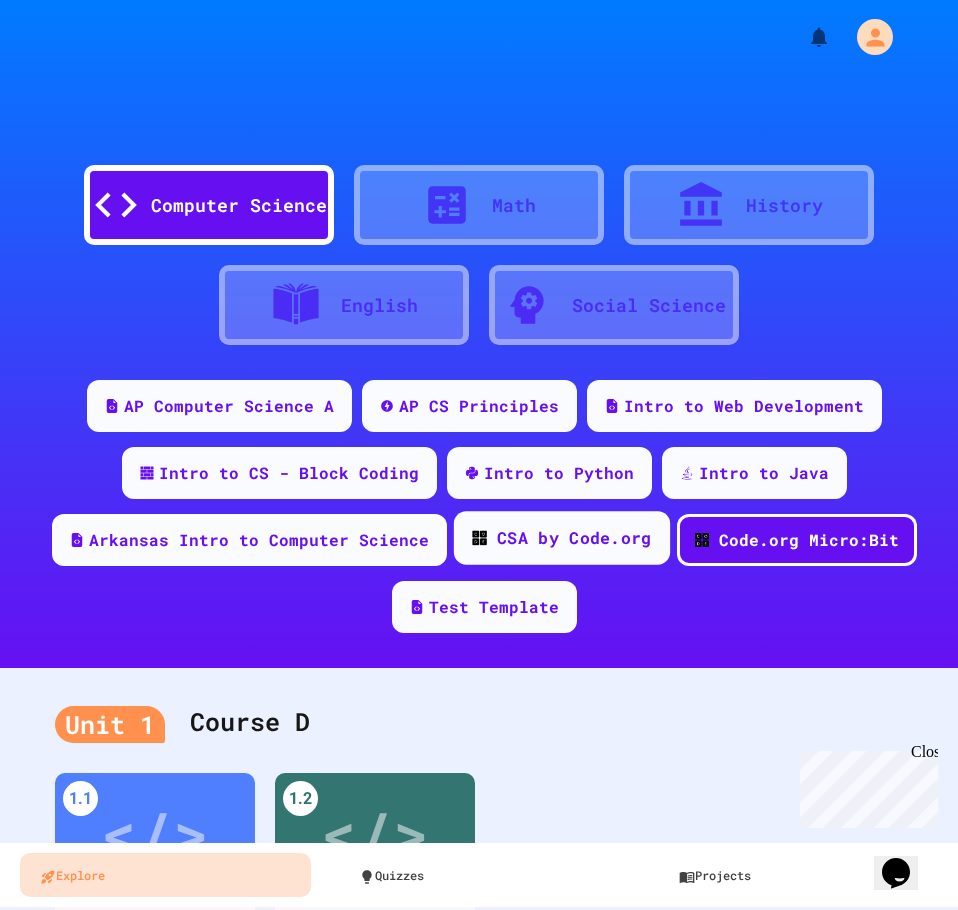 click on "CSA by Code.org" at bounding box center [574, 538] 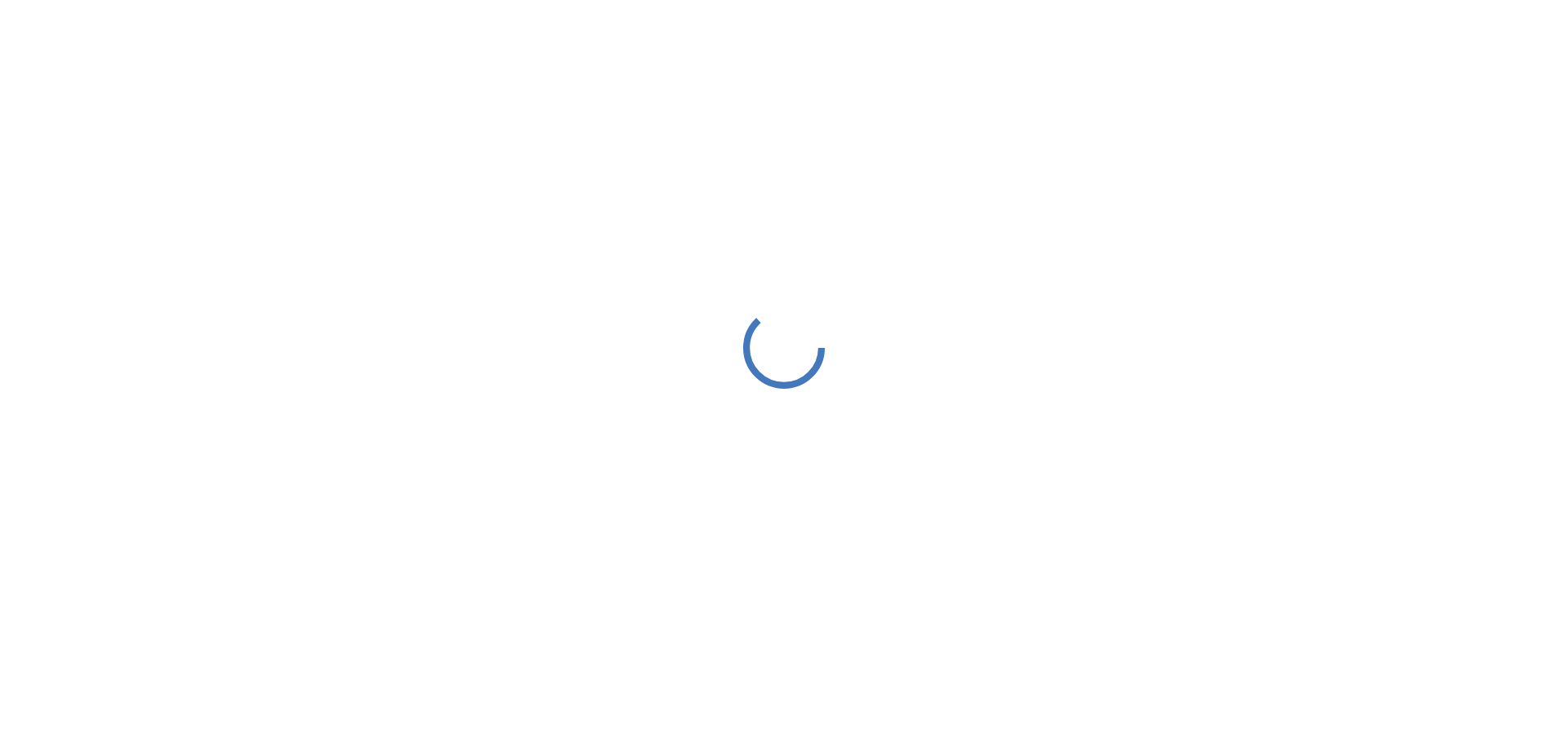 scroll, scrollTop: 0, scrollLeft: 0, axis: both 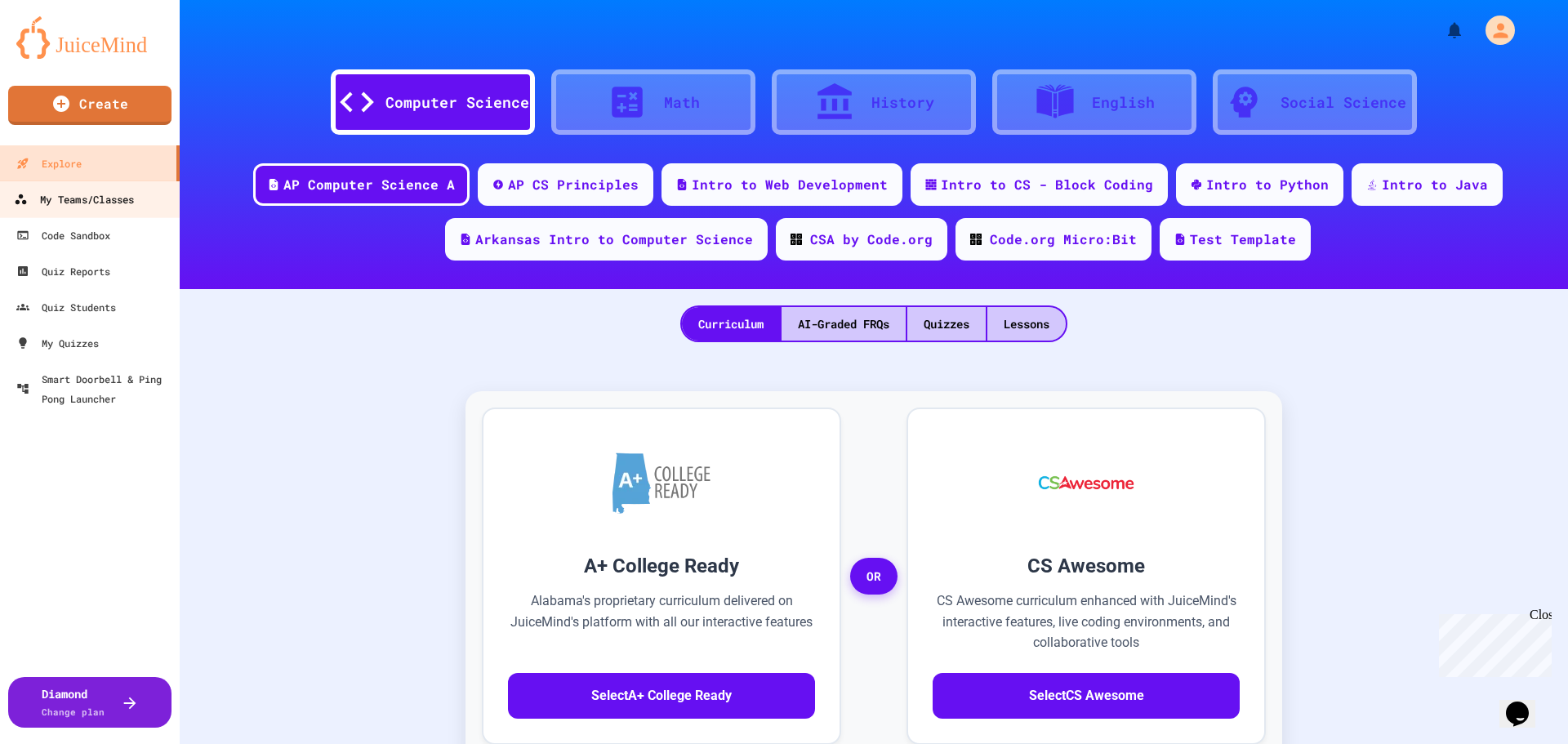 click on "My Teams/Classes" at bounding box center (90, 198) 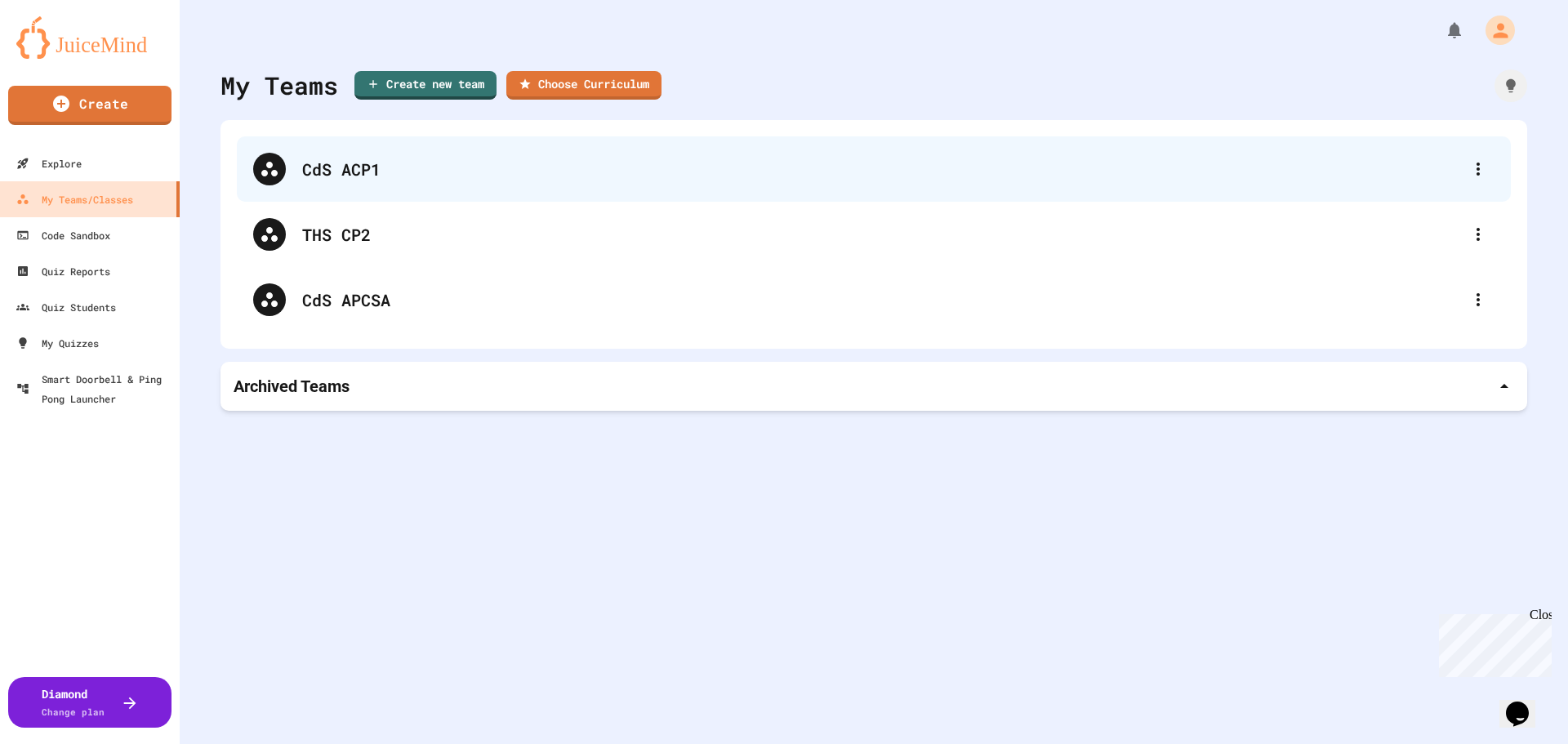 click on "CdS ACP1" at bounding box center [882, 169] 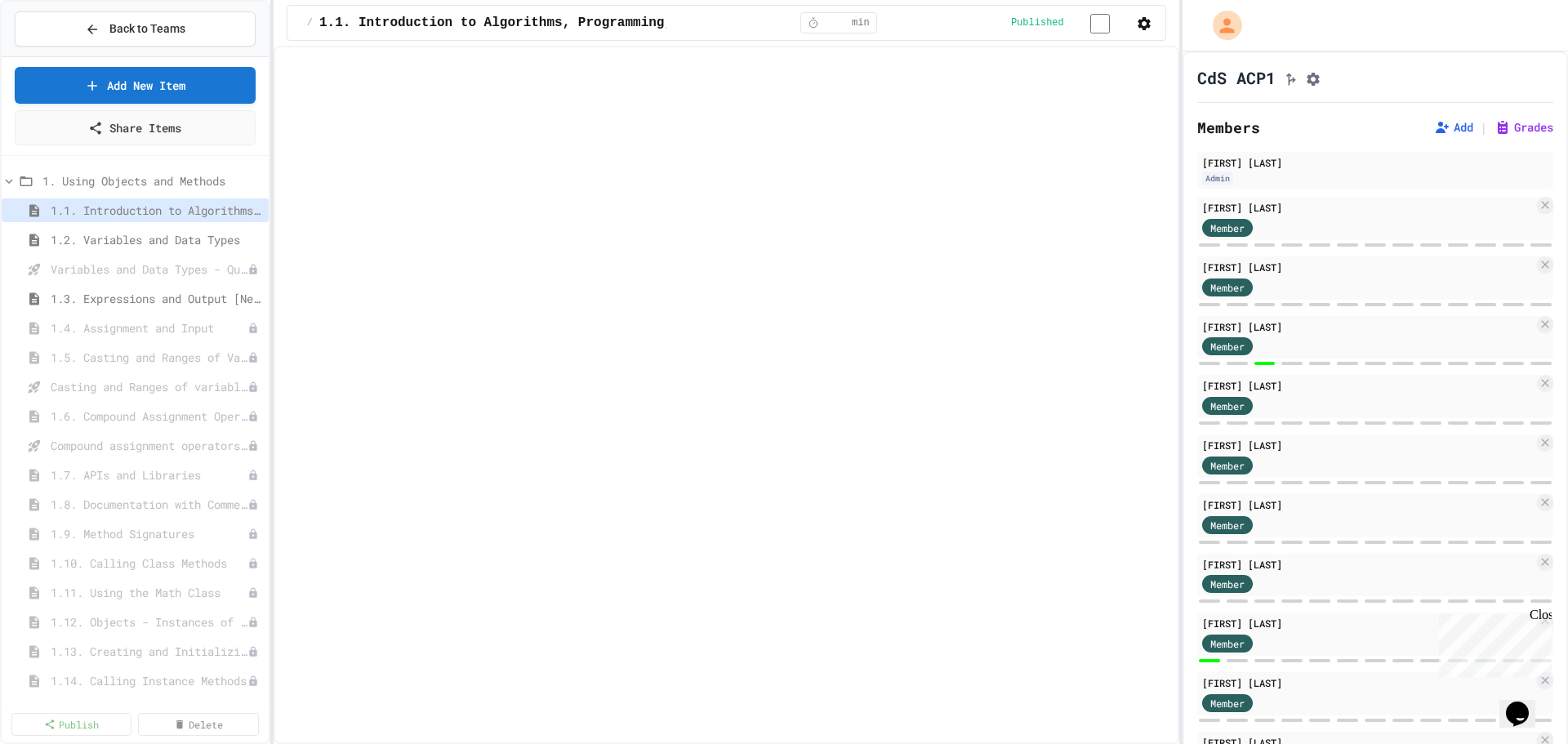 select on "***" 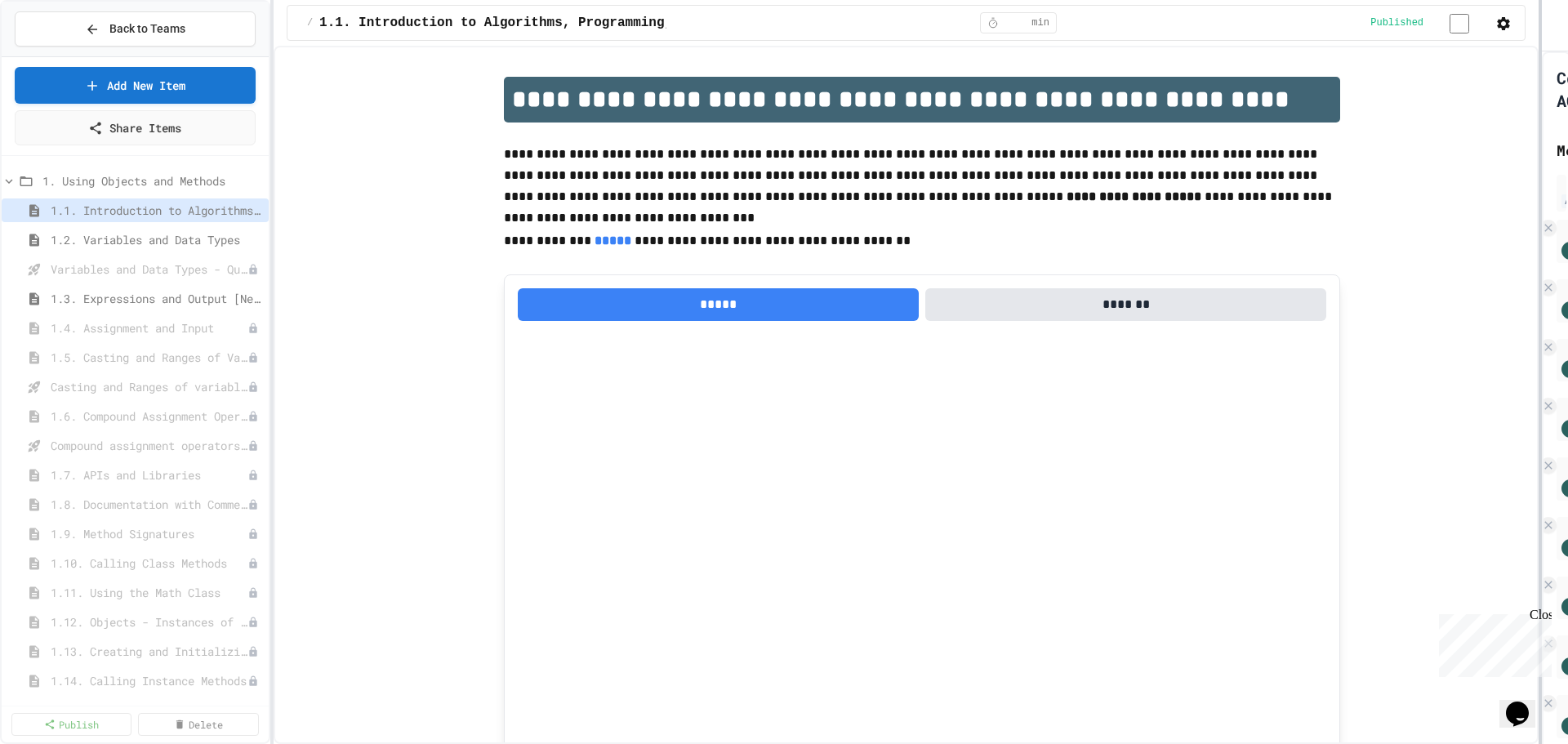 click at bounding box center [1540, 372] 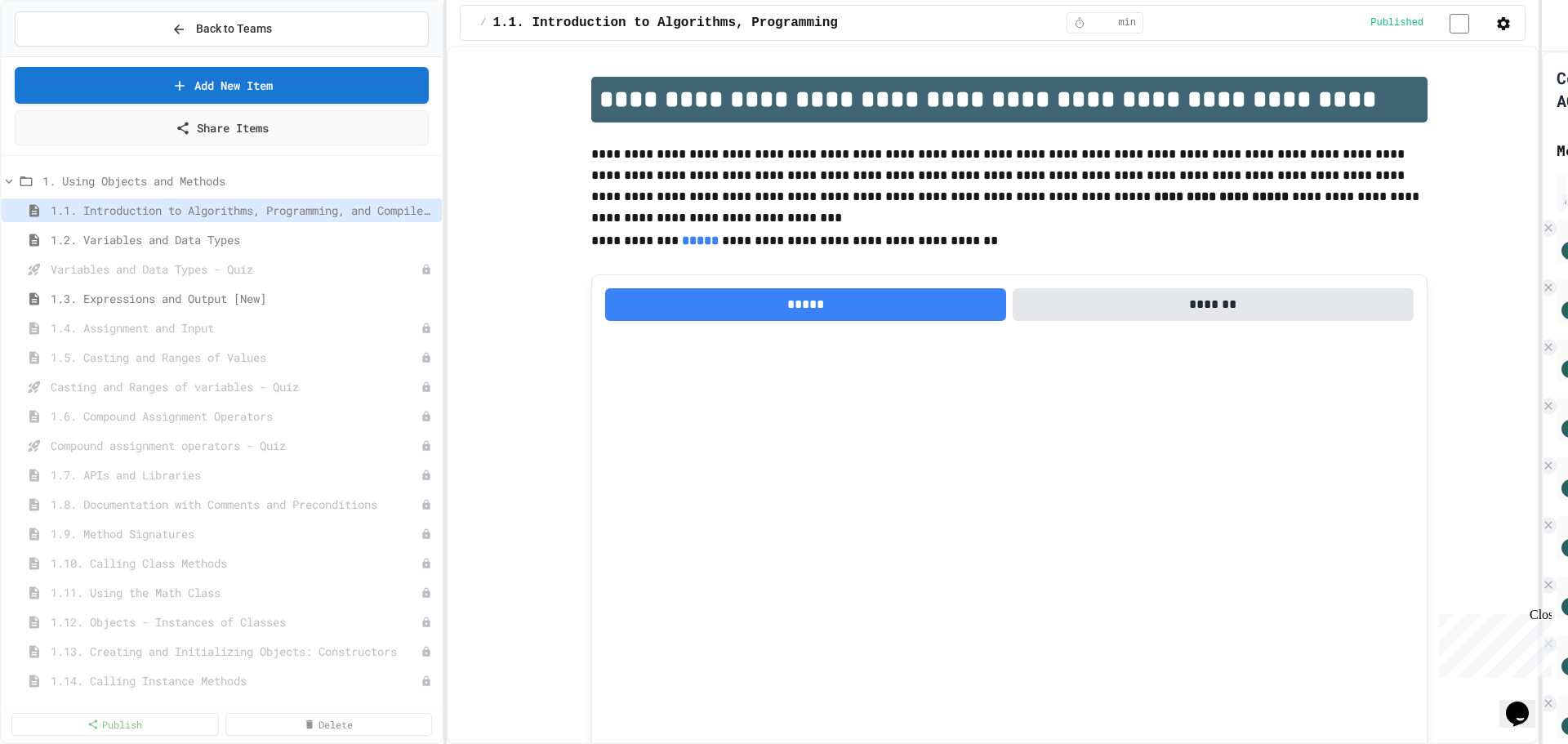 click on "**********" at bounding box center [784, 372] 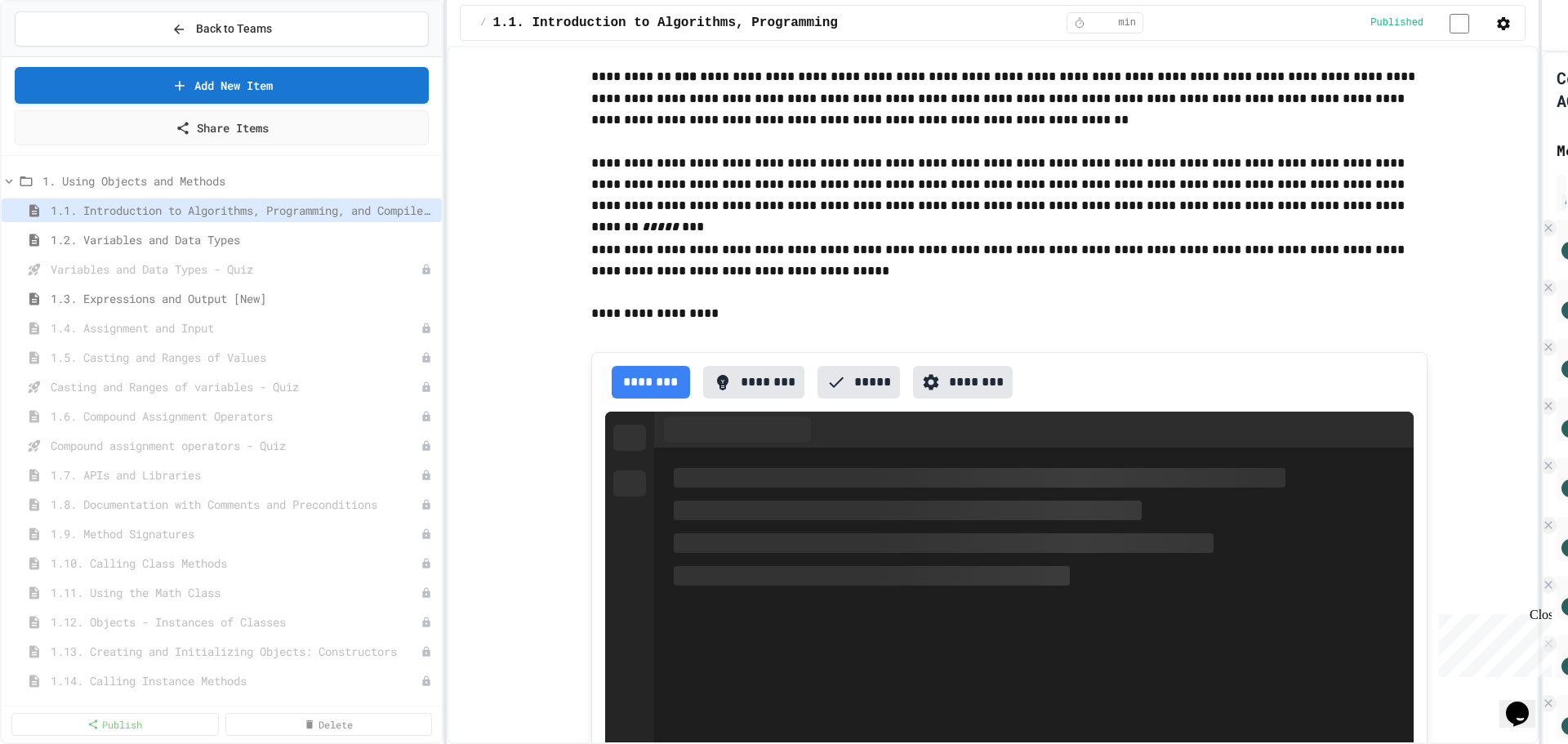 scroll, scrollTop: 10186, scrollLeft: 0, axis: vertical 